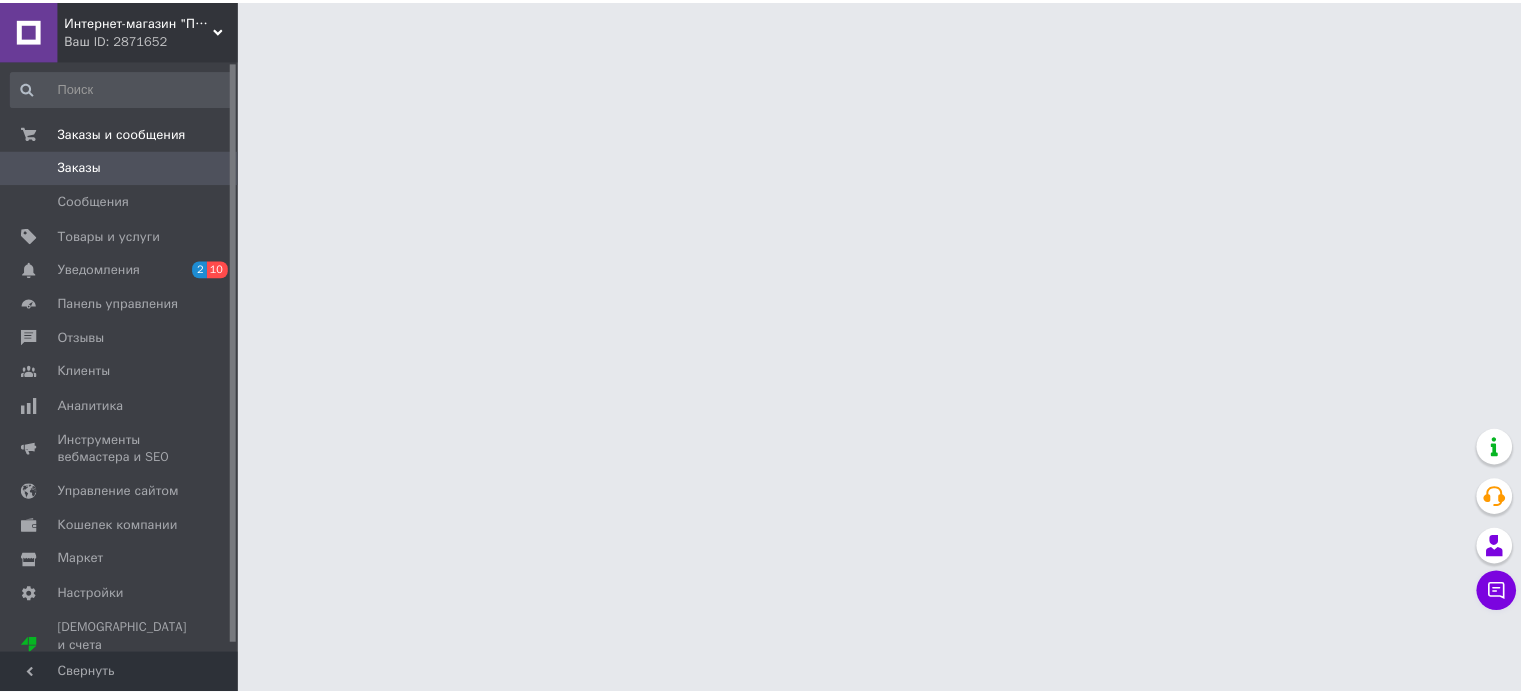 scroll, scrollTop: 0, scrollLeft: 0, axis: both 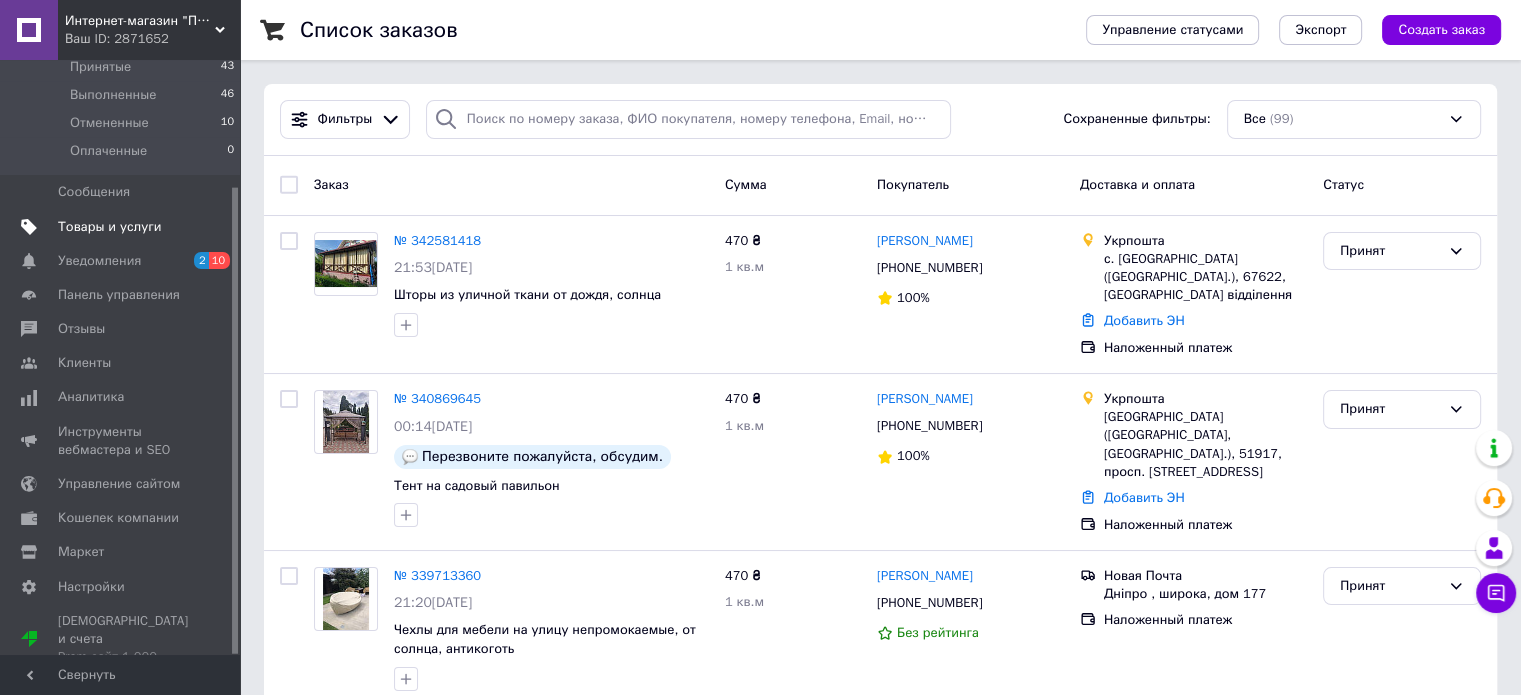click on "Товары и услуги" at bounding box center [110, 227] 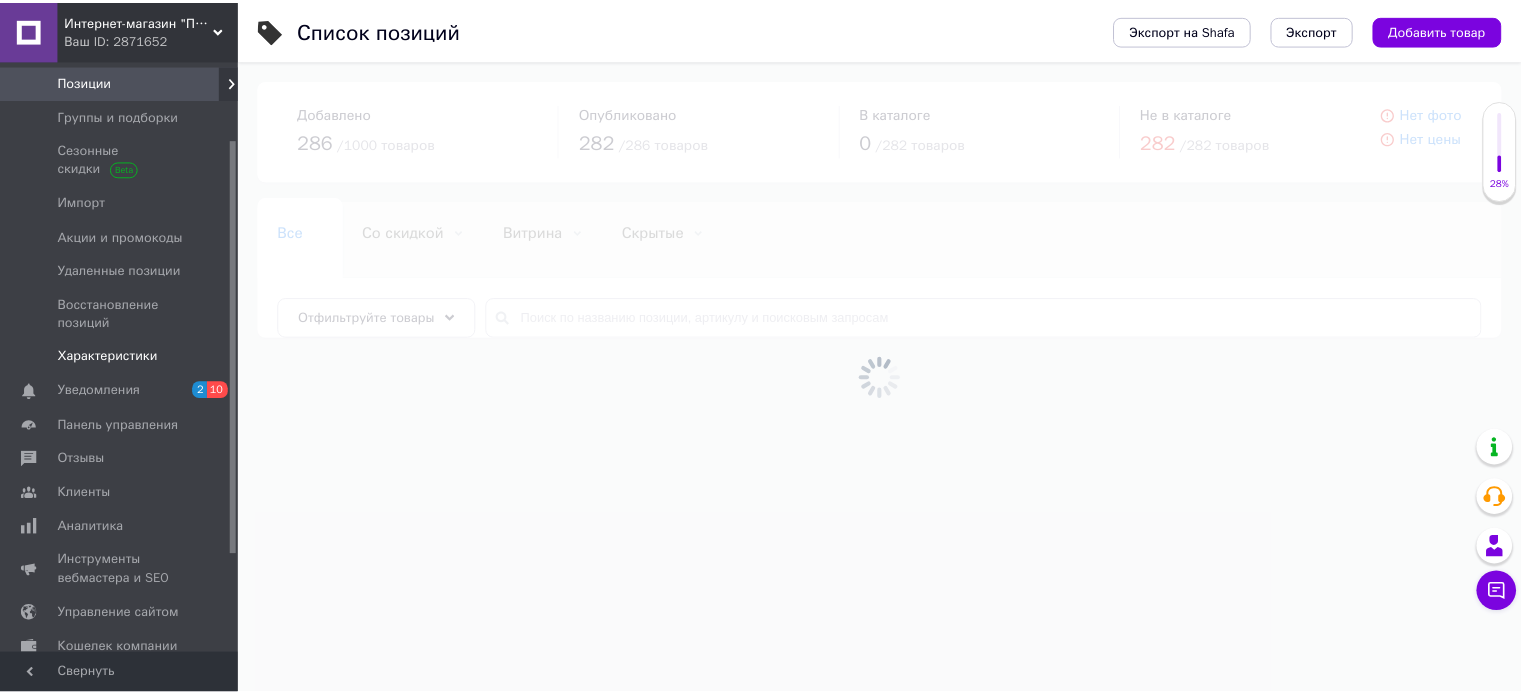 scroll, scrollTop: 100, scrollLeft: 0, axis: vertical 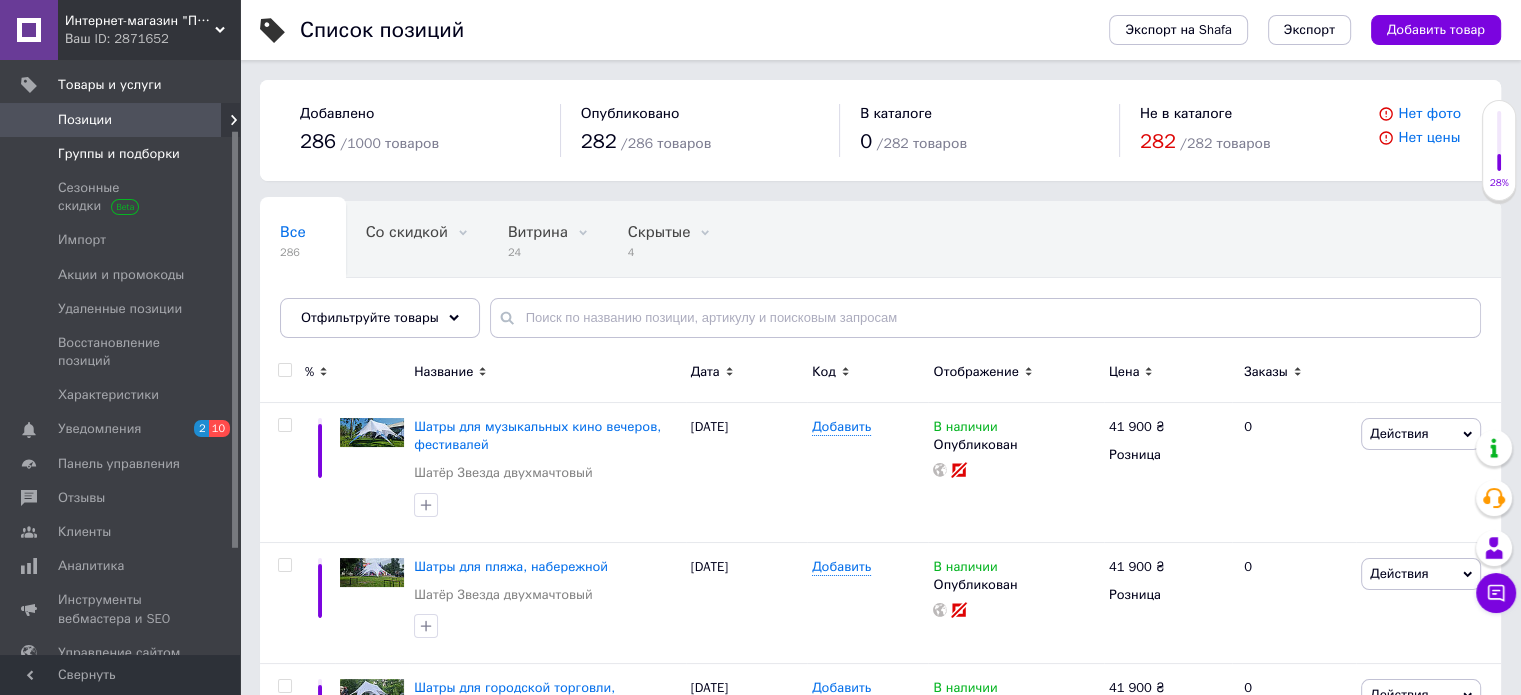click on "Группы и подборки" at bounding box center [119, 154] 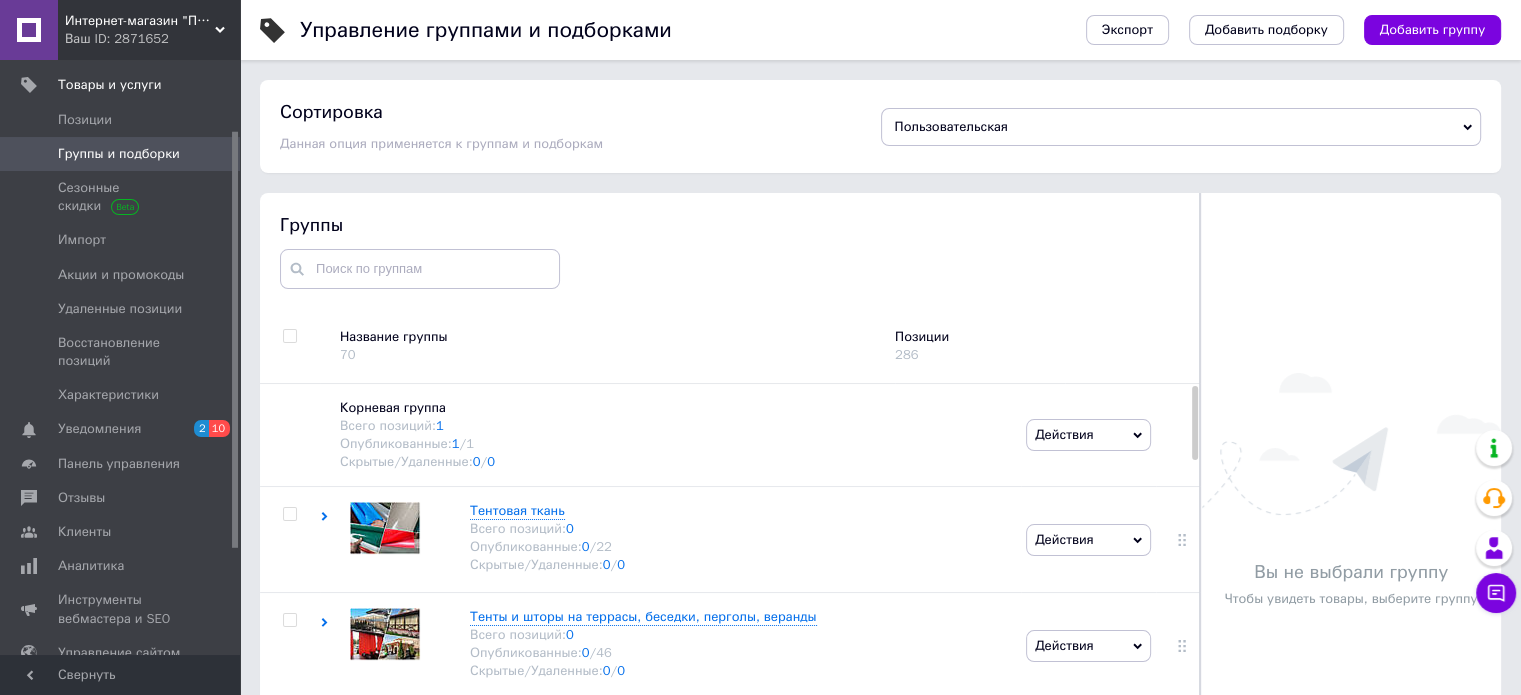 click on "Добавить группу" at bounding box center [1432, 30] 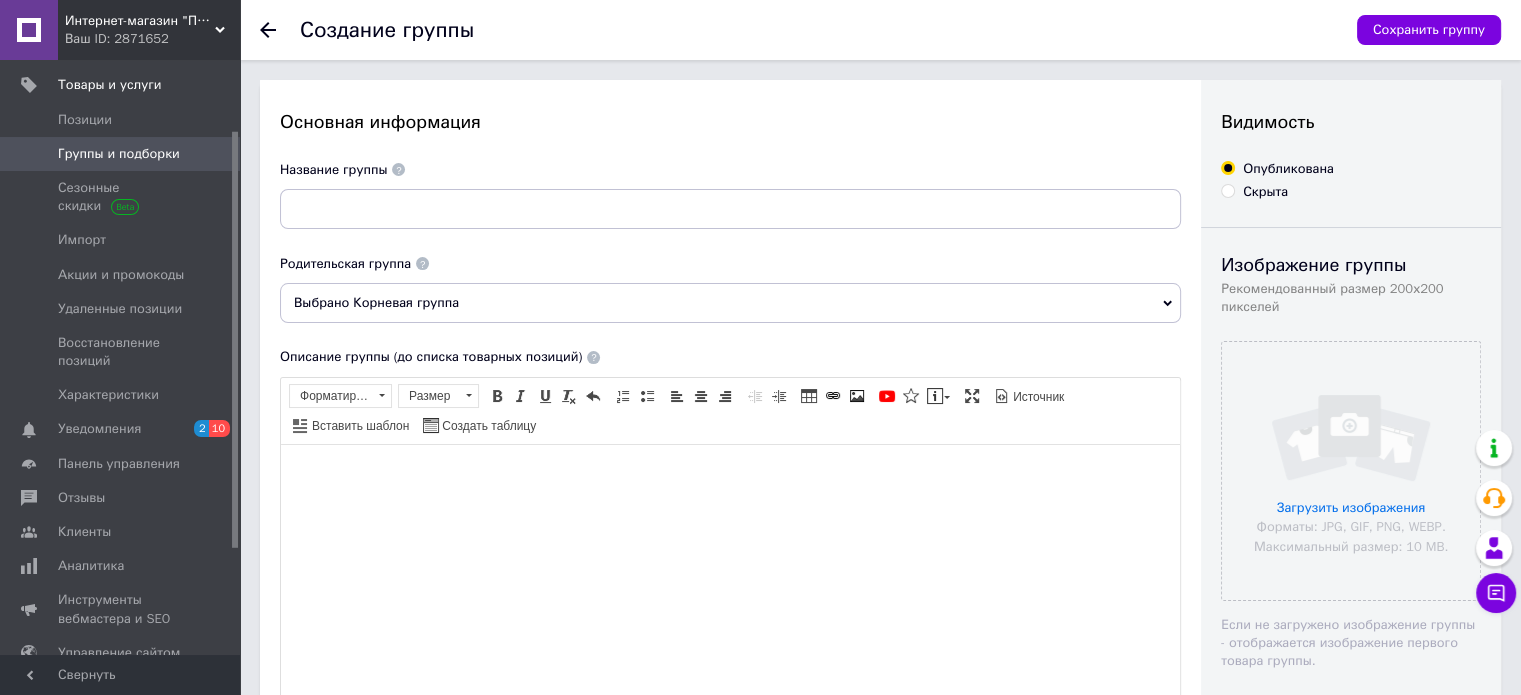 scroll, scrollTop: 0, scrollLeft: 0, axis: both 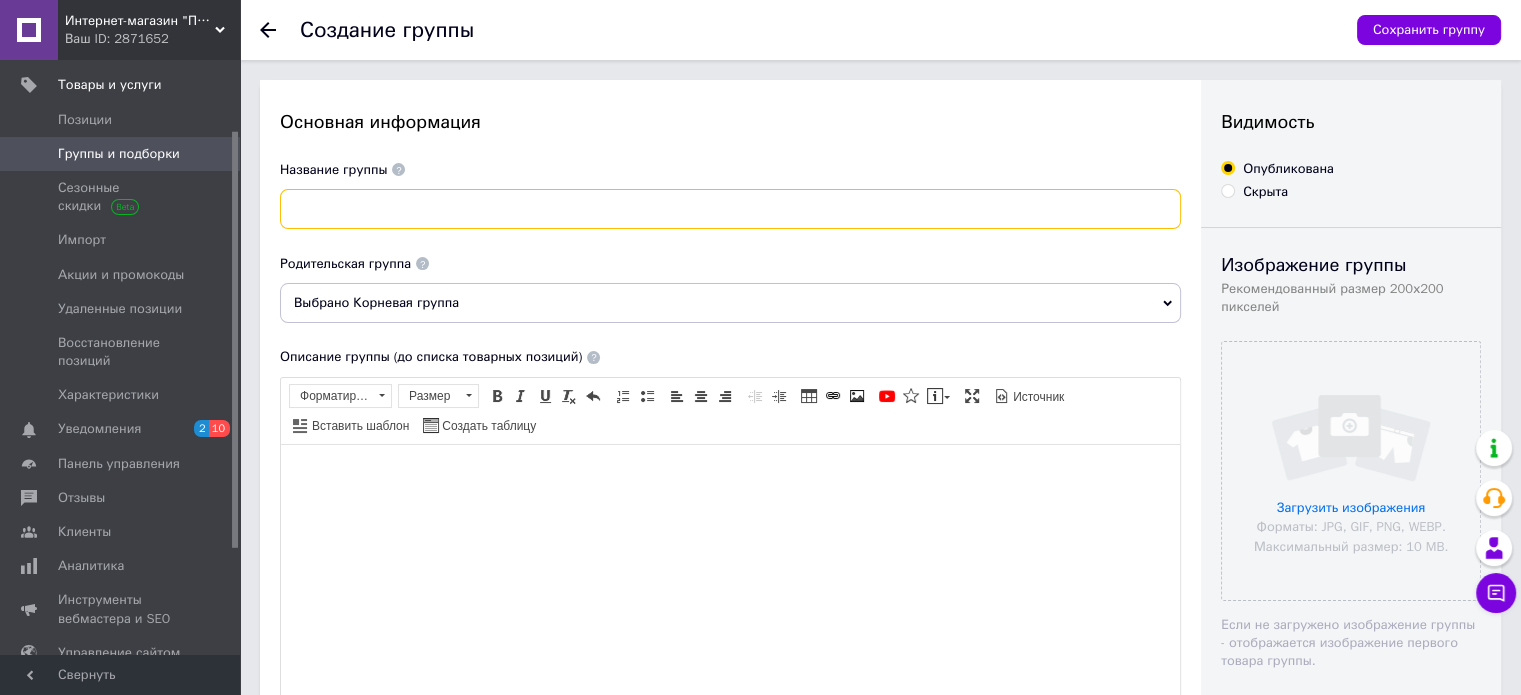 click at bounding box center [730, 209] 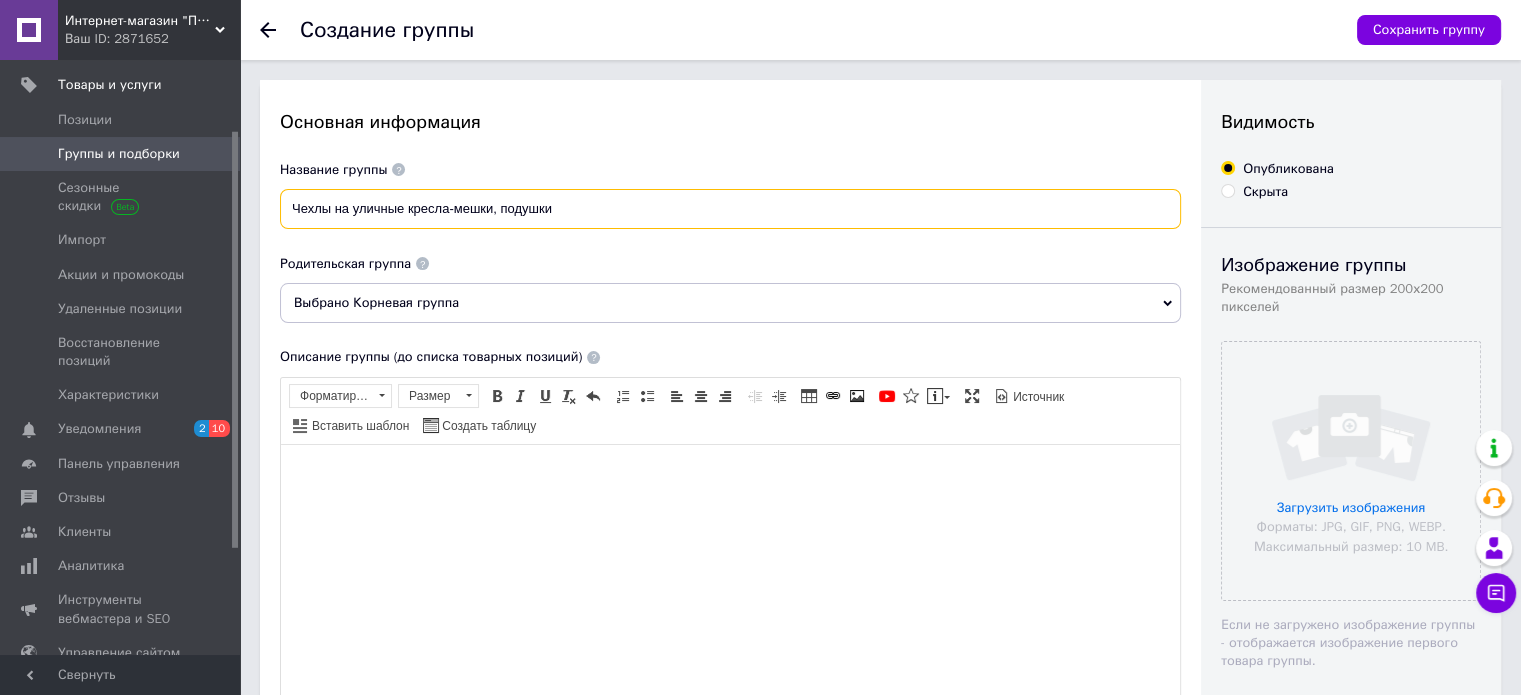 click on "Чехлы на уличные кресла-мешки, подушки" at bounding box center [730, 209] 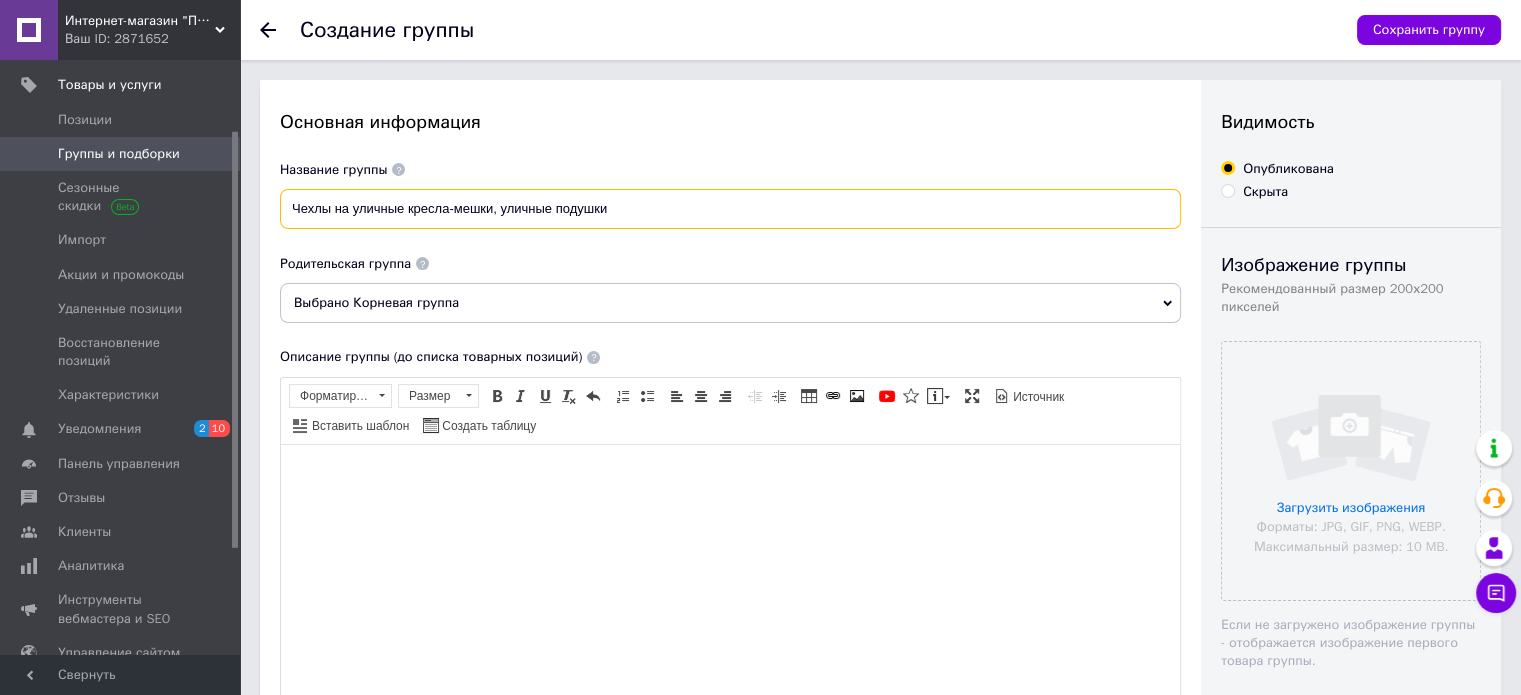 click on "Чехлы на уличные кресла-мешки, уличные подушки" at bounding box center [730, 209] 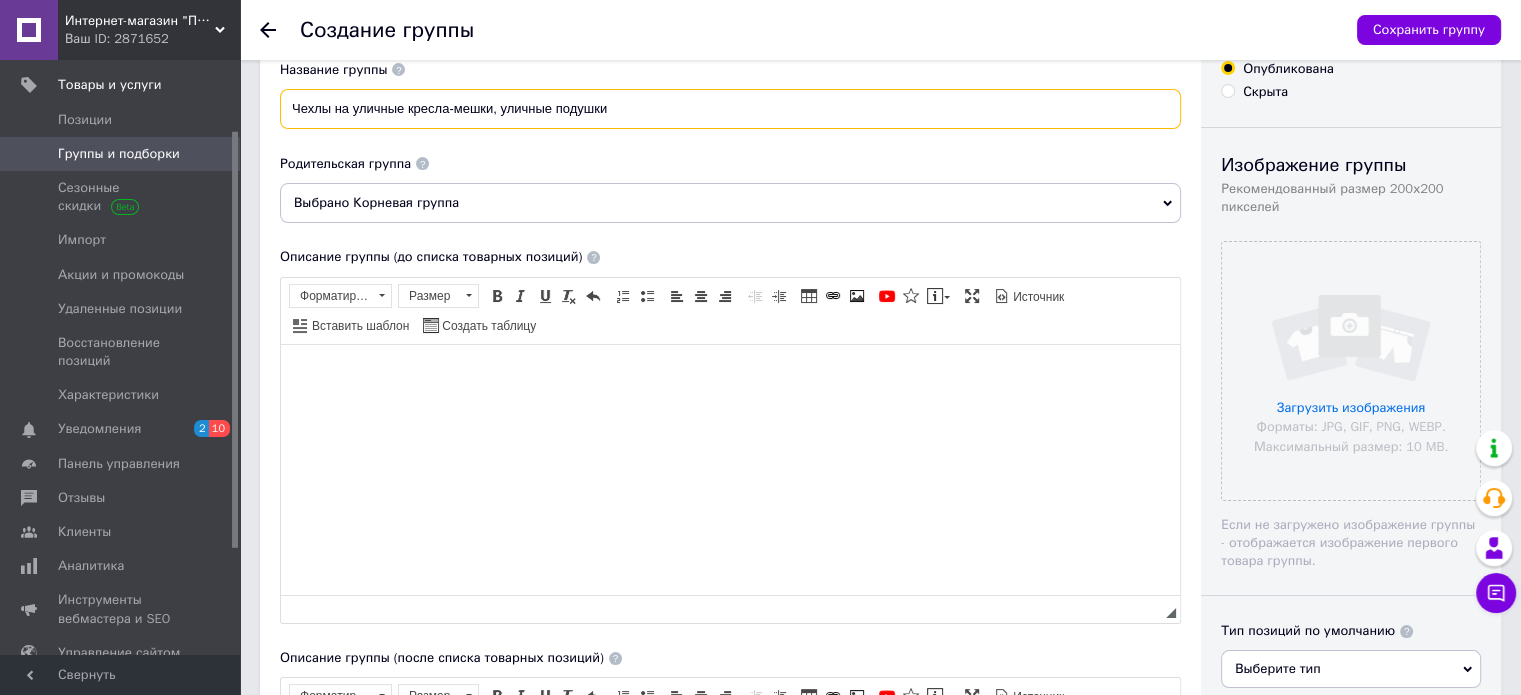 scroll, scrollTop: 600, scrollLeft: 0, axis: vertical 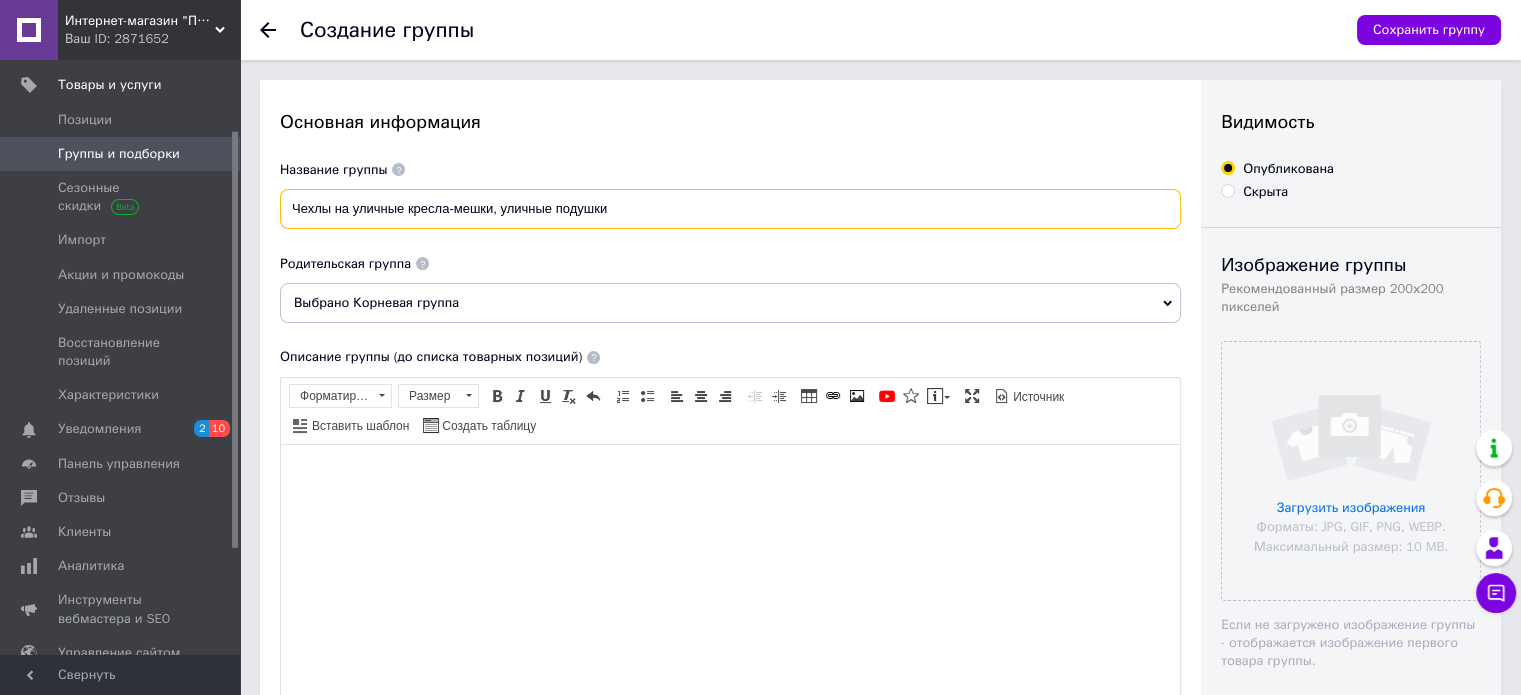 click on "Чехлы на уличные кресла-мешки, уличные подушки" at bounding box center [730, 209] 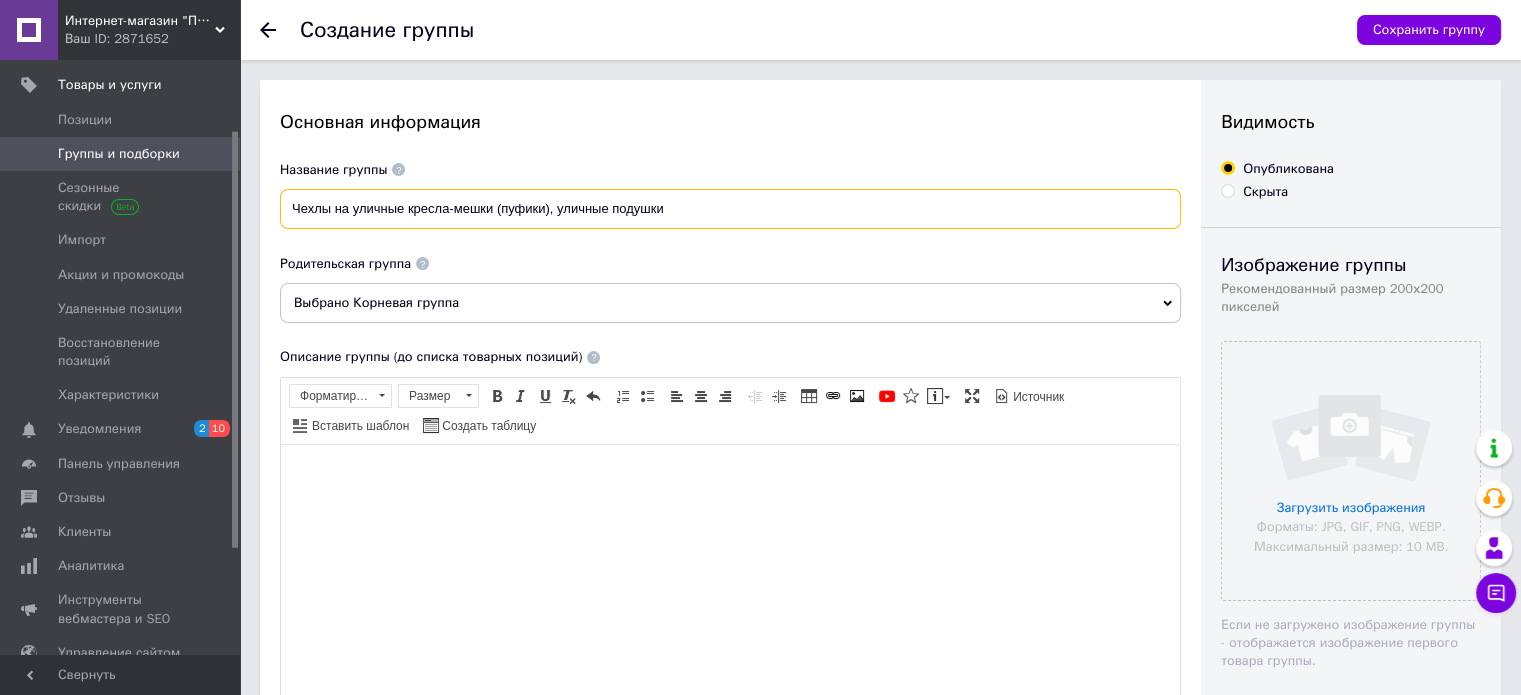 type on "Чехлы на уличные кресла-мешки (пуфики), уличные подушки" 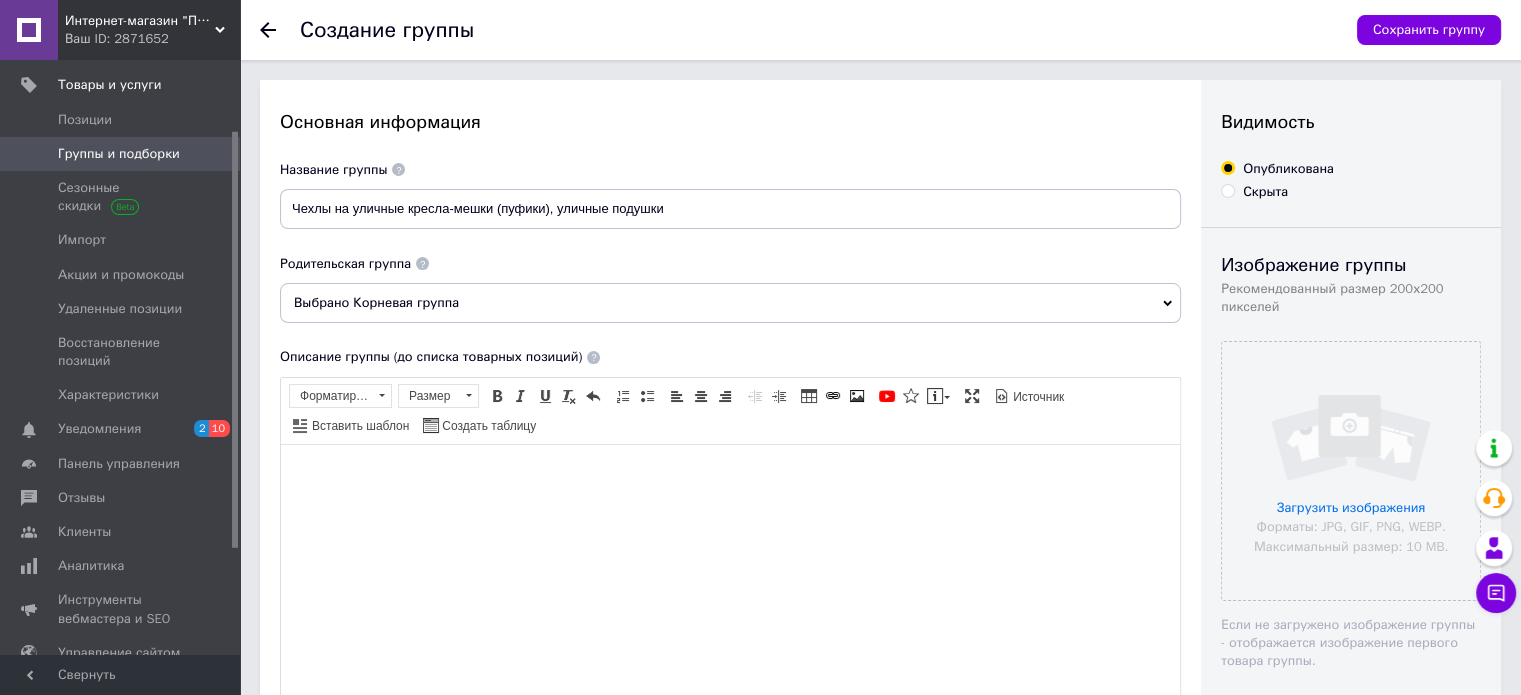 click on "Название группы Чехлы на уличные кресла-мешки (пуфики), уличные подушки" at bounding box center [730, 194] 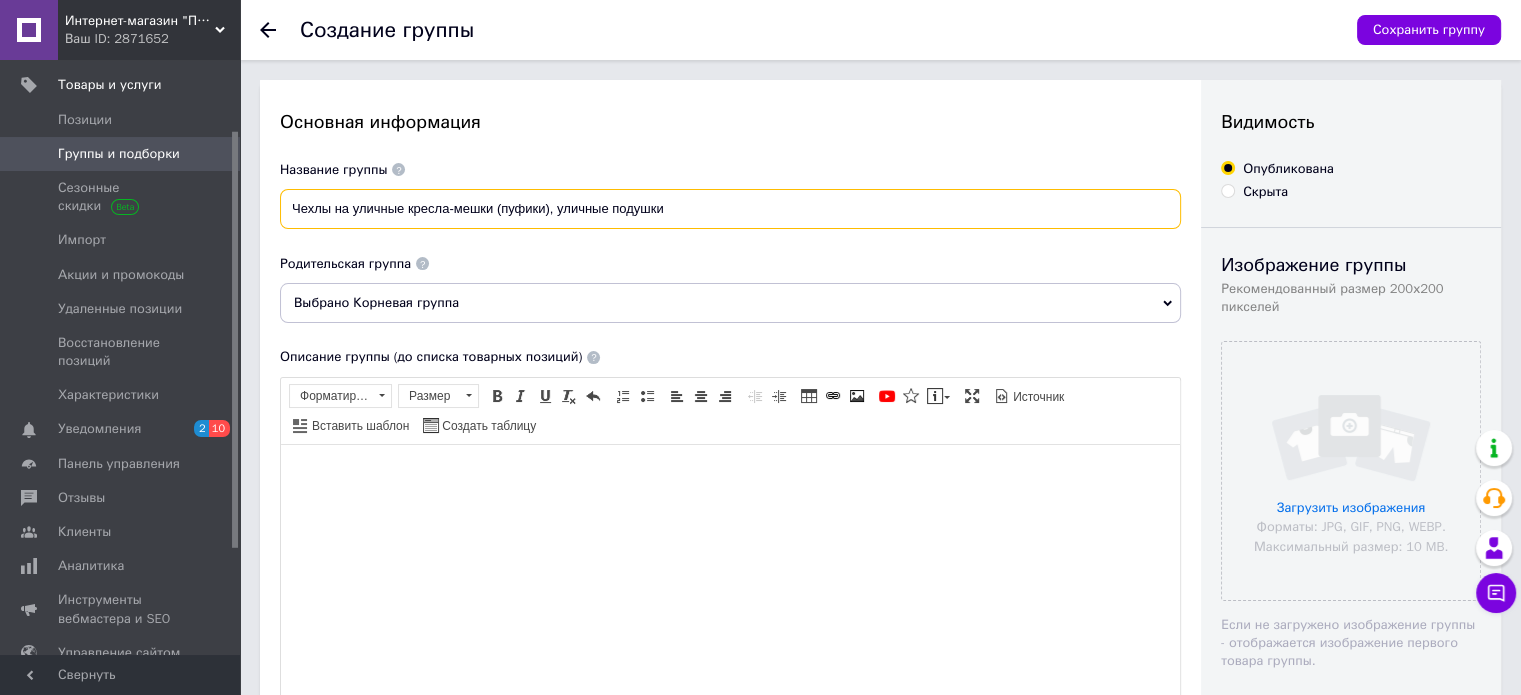 click on "Чехлы на уличные кресла-мешки (пуфики), уличные подушки" at bounding box center (730, 209) 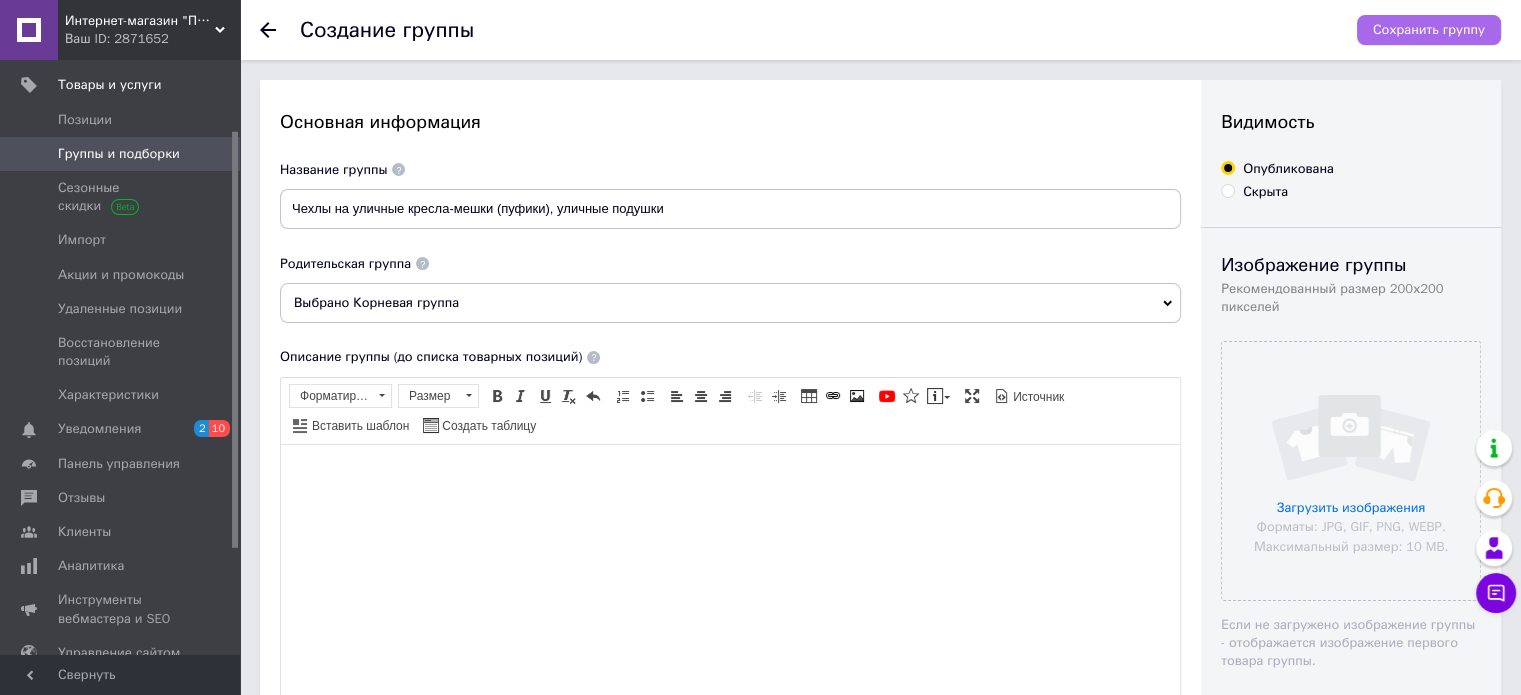 click on "Сохранить группу" at bounding box center (1429, 30) 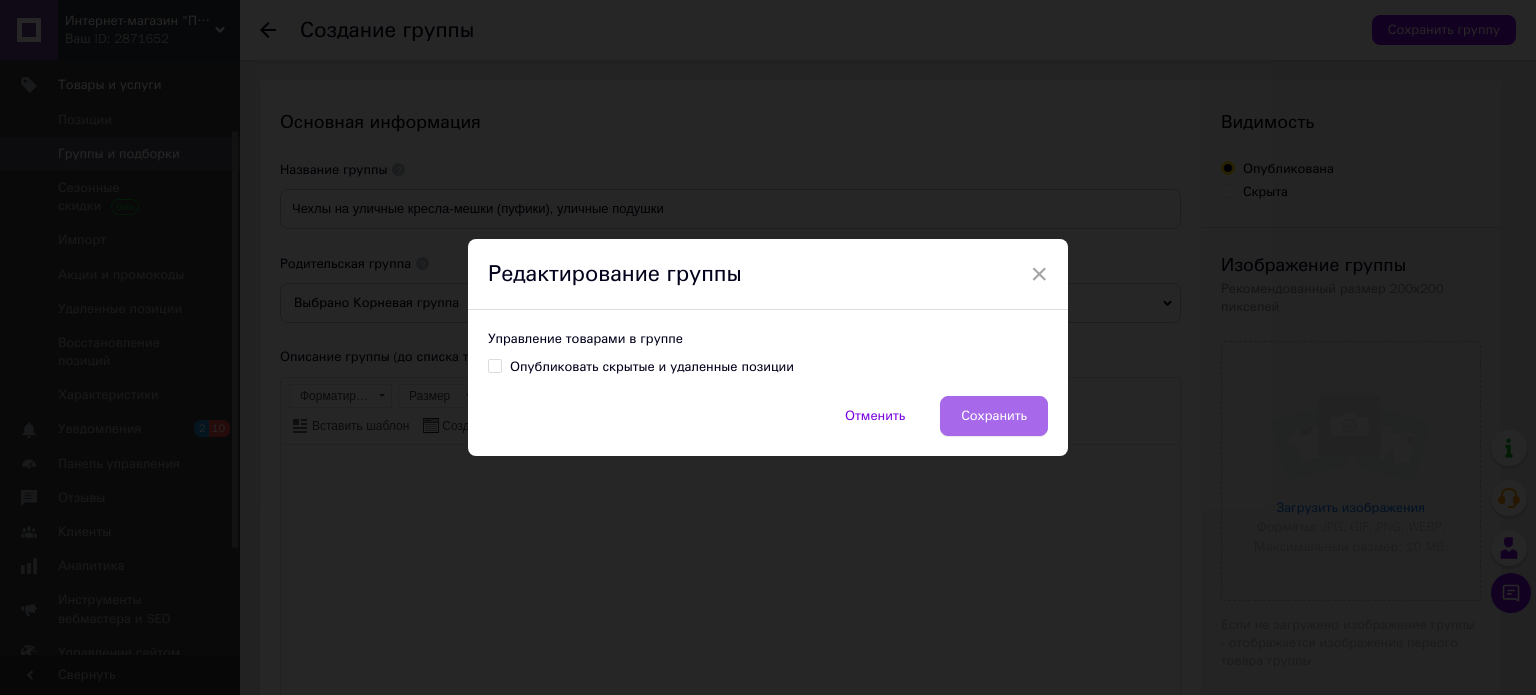 click on "Сохранить" at bounding box center [994, 416] 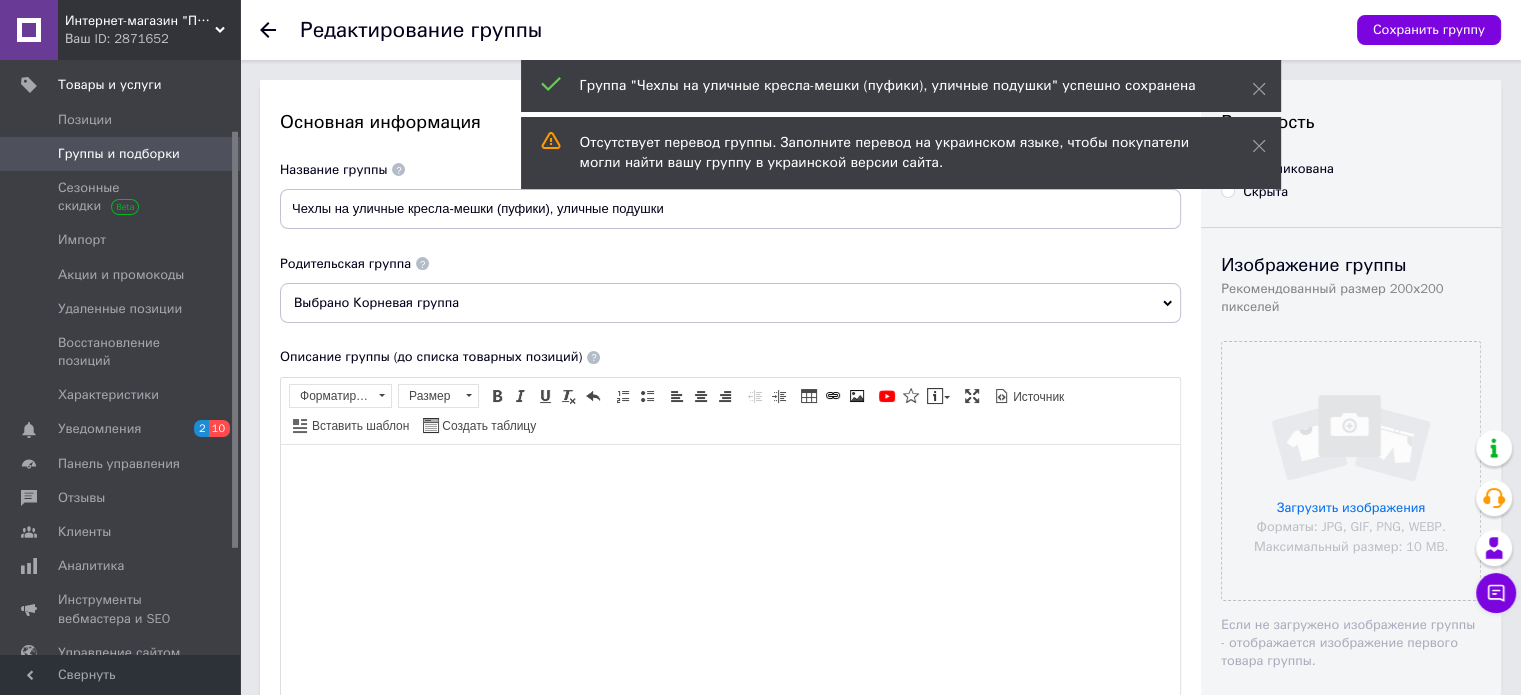 scroll, scrollTop: 0, scrollLeft: 0, axis: both 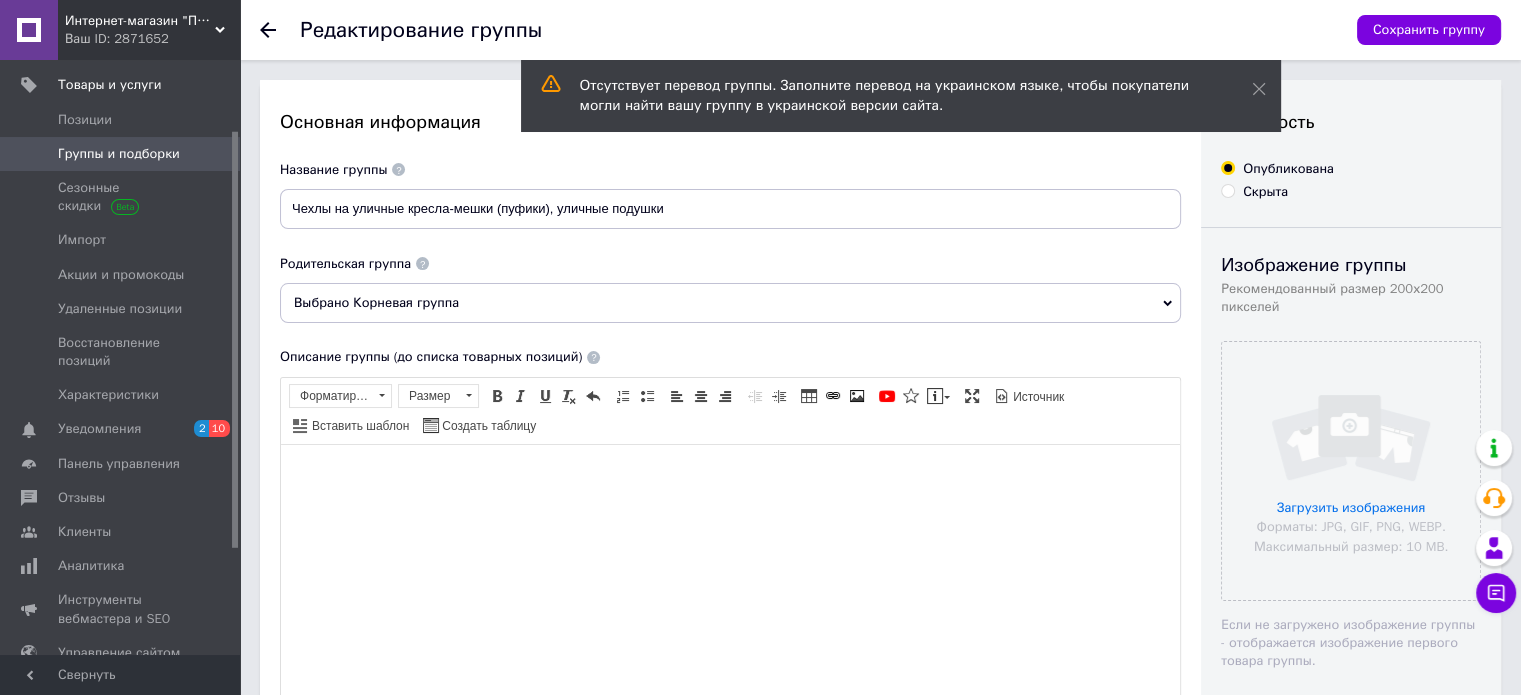 click 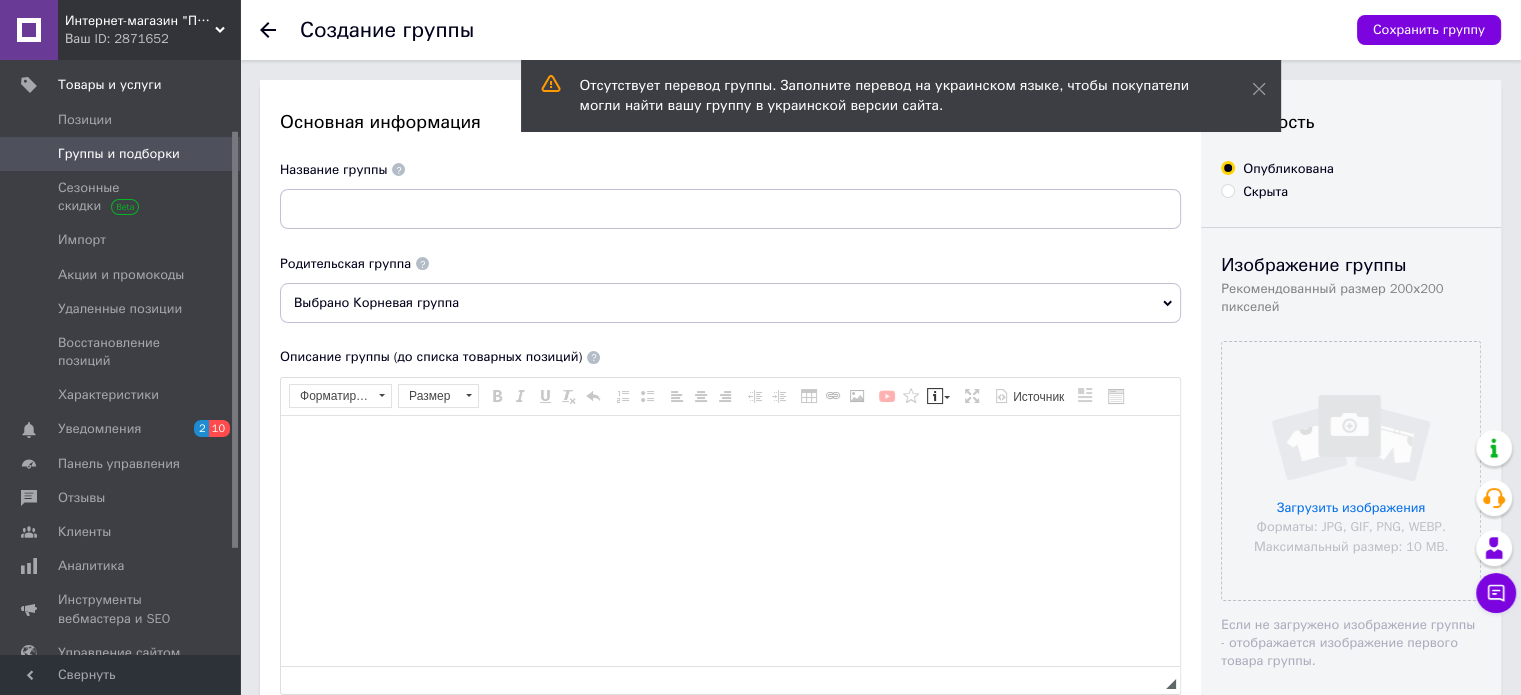 scroll, scrollTop: 0, scrollLeft: 0, axis: both 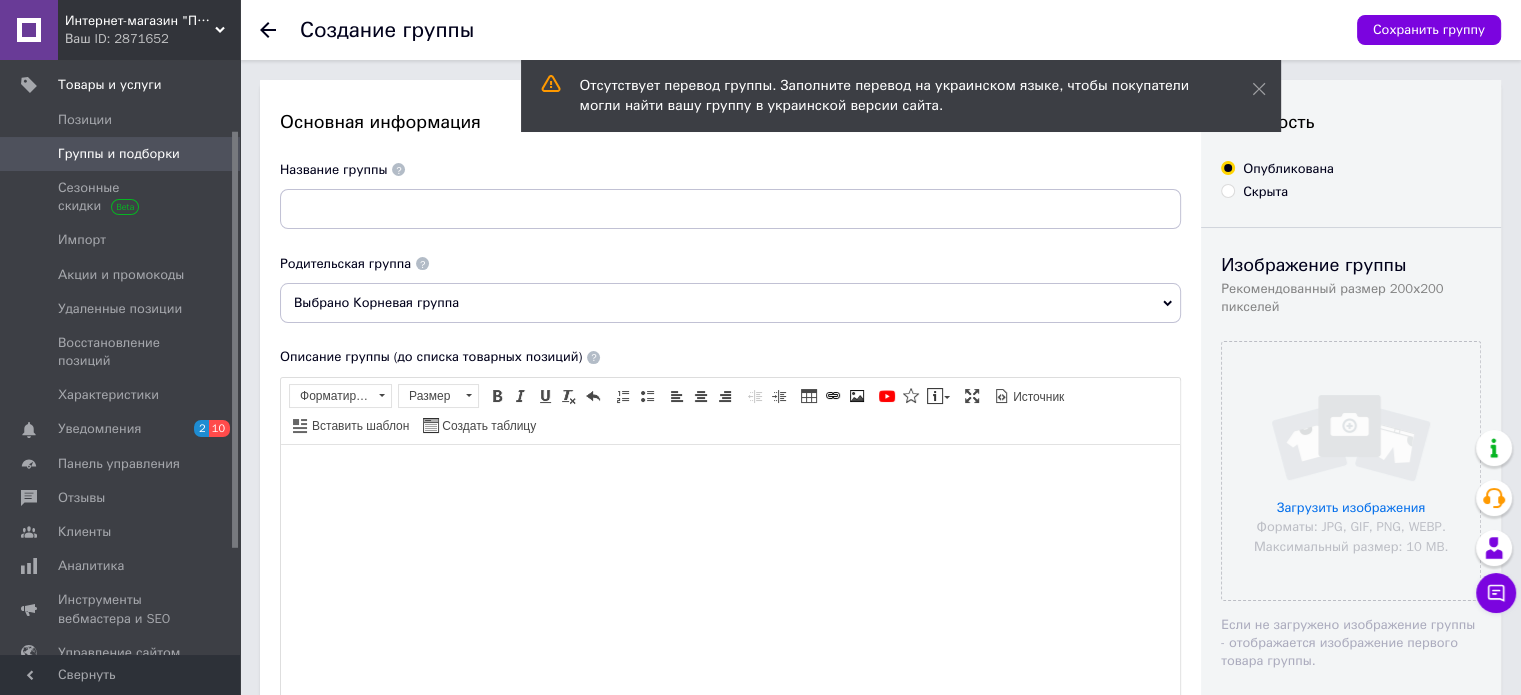 click 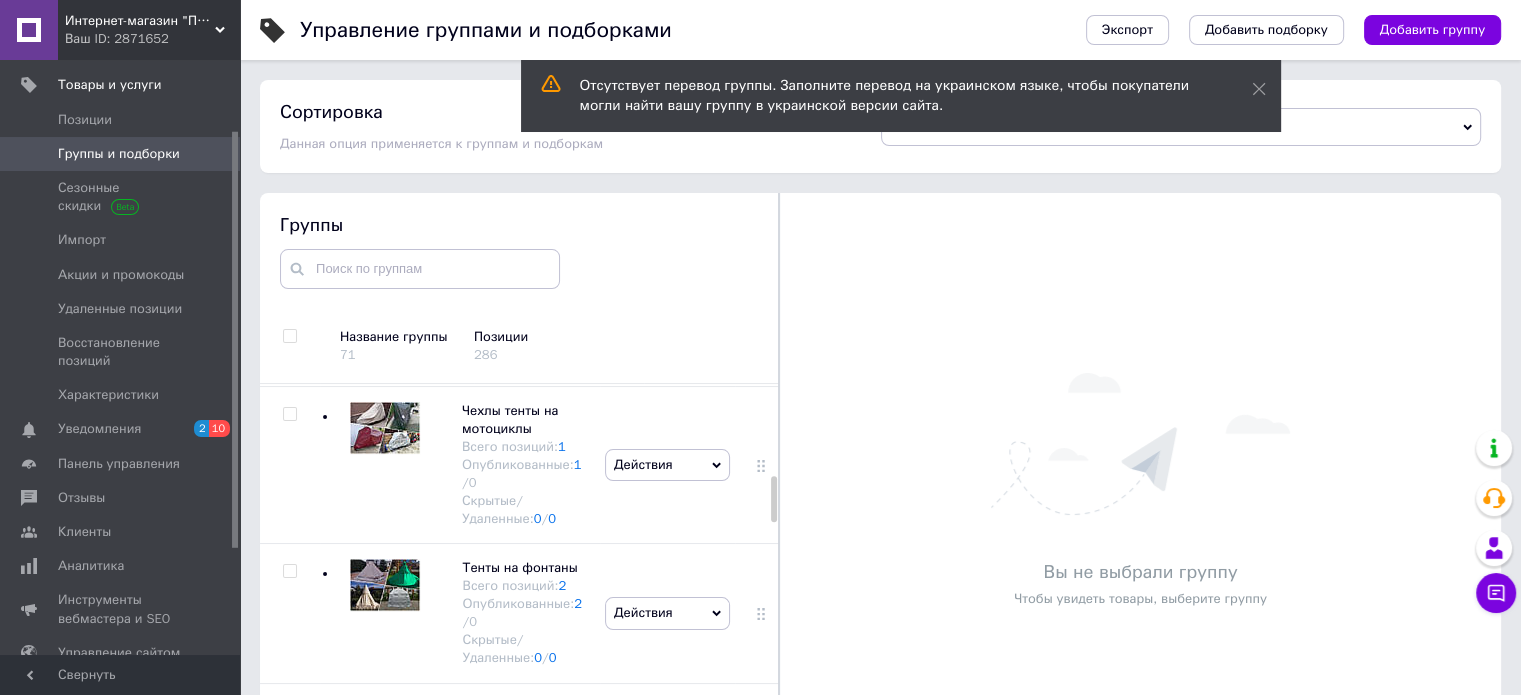 scroll, scrollTop: 800, scrollLeft: 0, axis: vertical 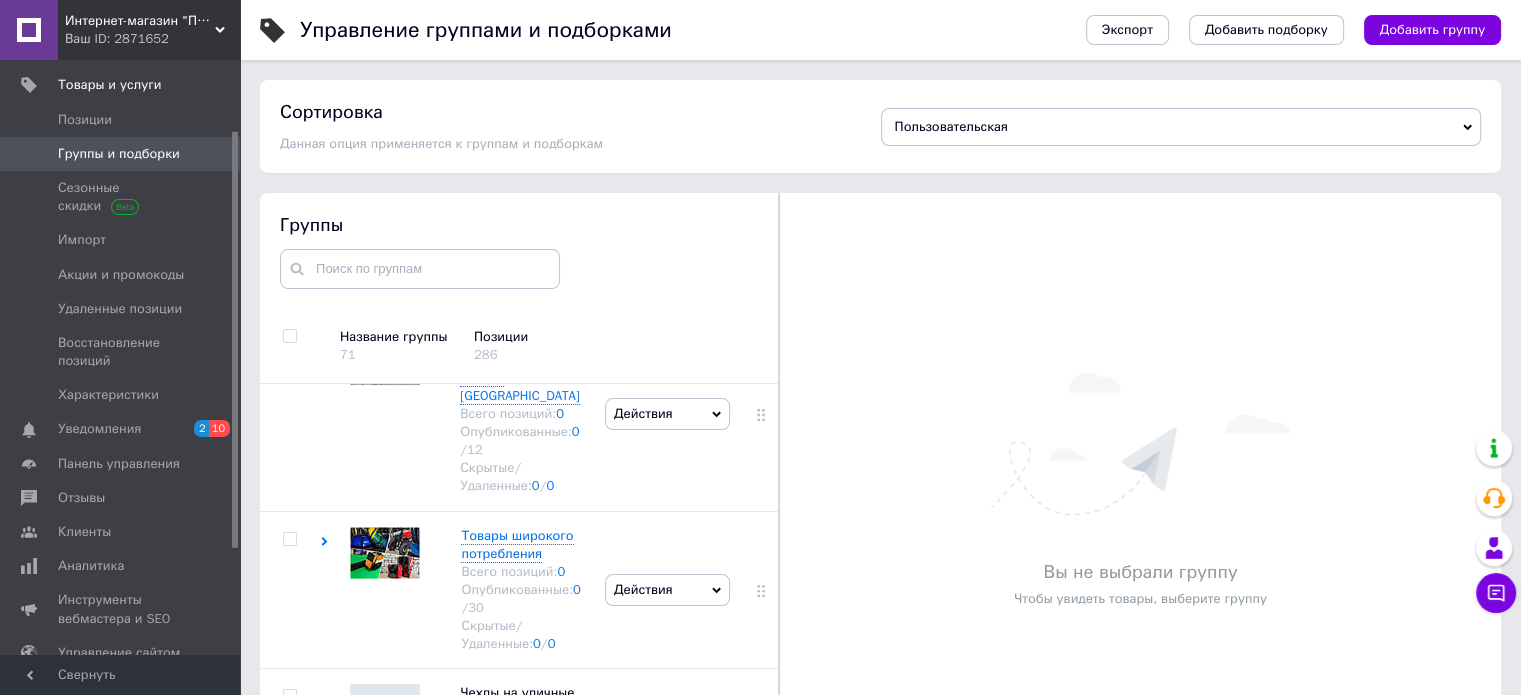 drag, startPoint x: 772, startPoint y: 479, endPoint x: 801, endPoint y: 742, distance: 264.59402 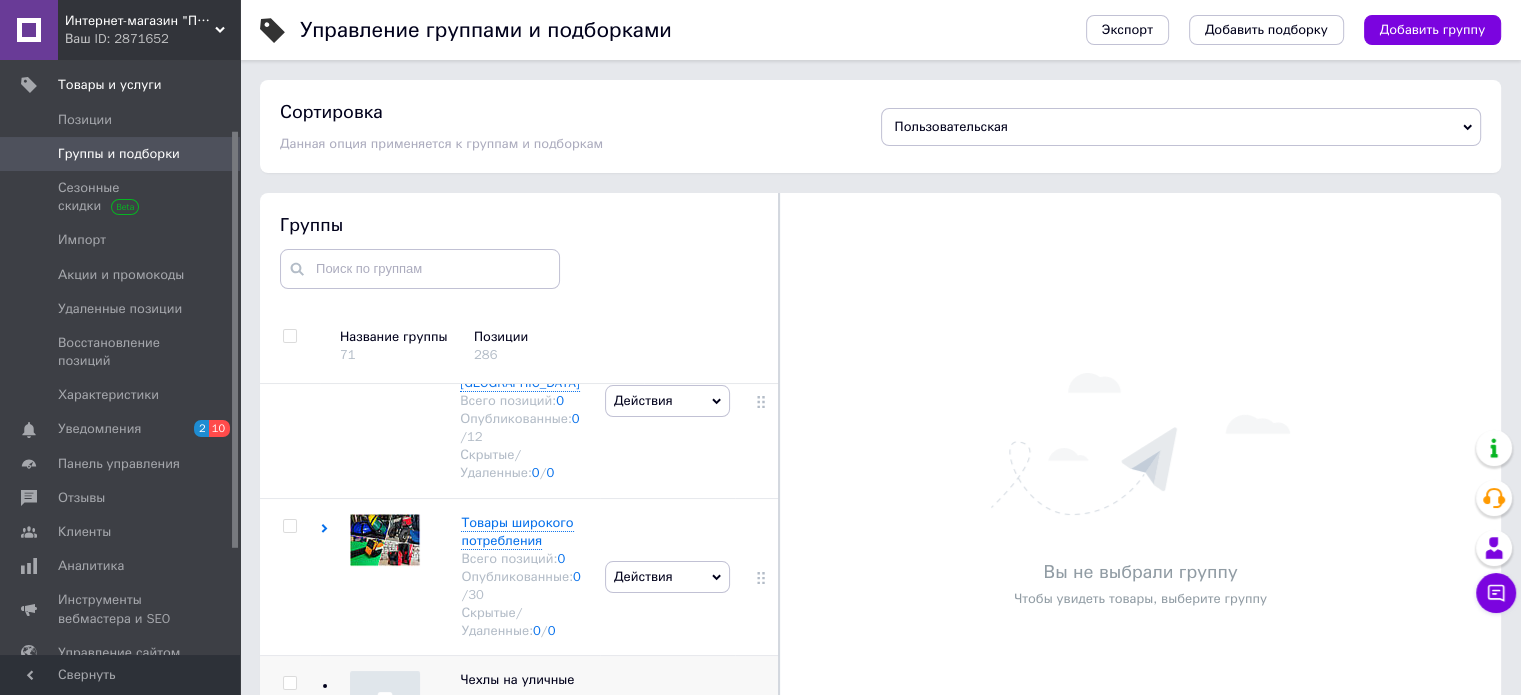 scroll, scrollTop: 3149, scrollLeft: 0, axis: vertical 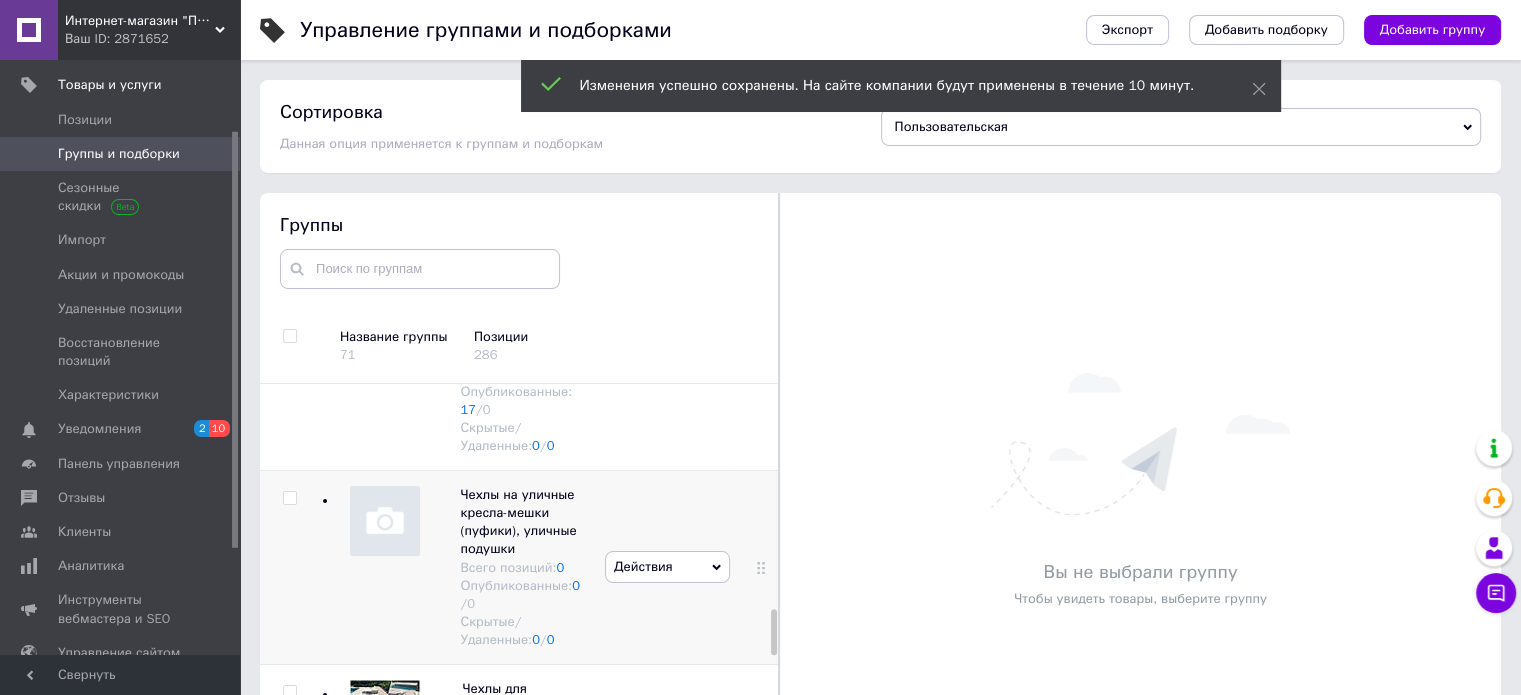 click on "Действия" at bounding box center [643, 566] 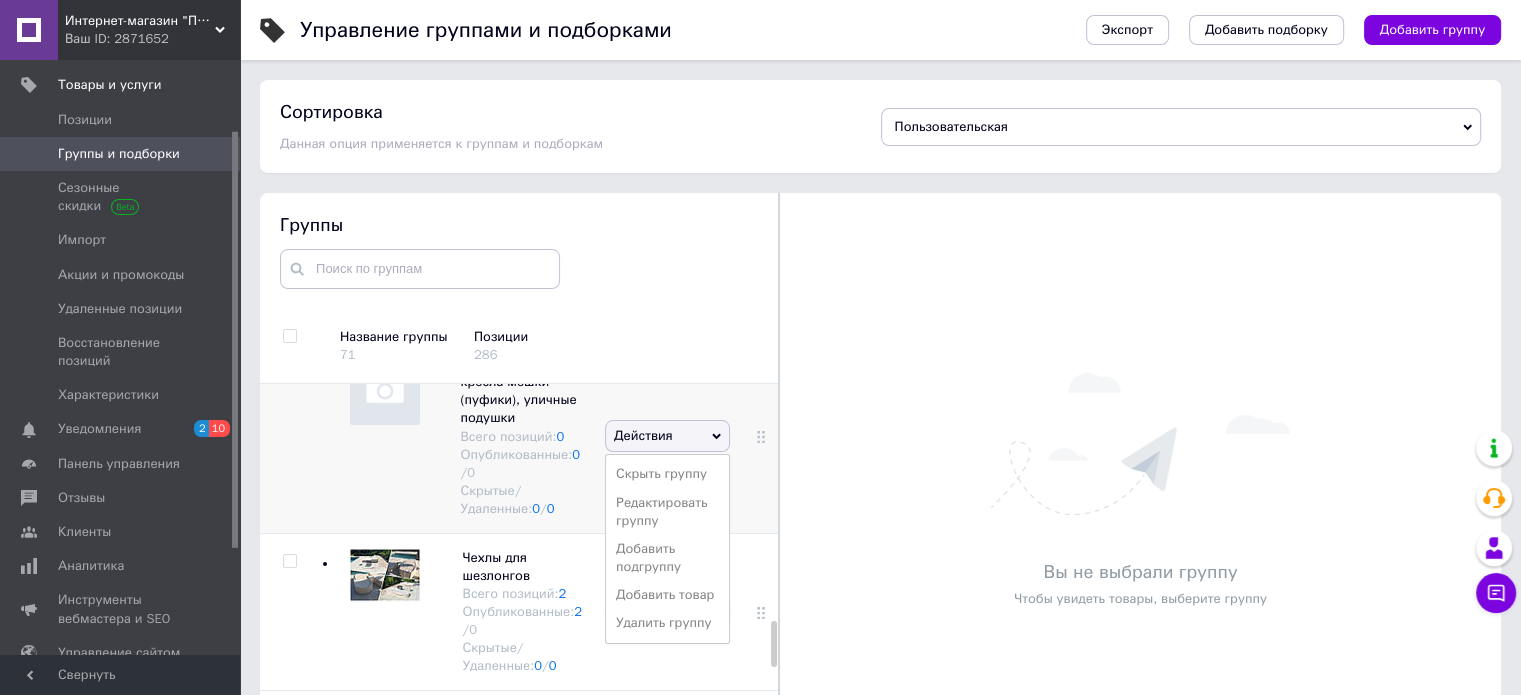 scroll, scrollTop: 2080, scrollLeft: 0, axis: vertical 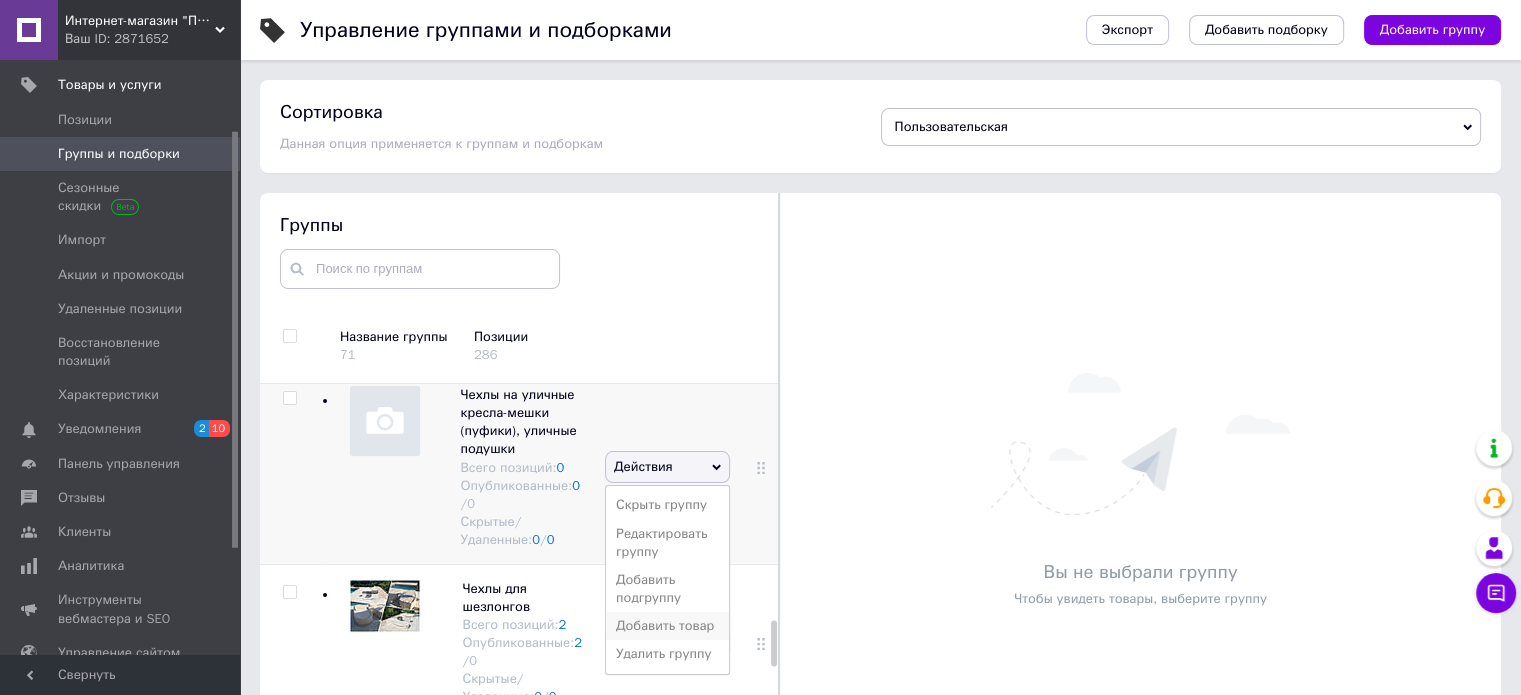 click on "Добавить товар" at bounding box center (667, 626) 